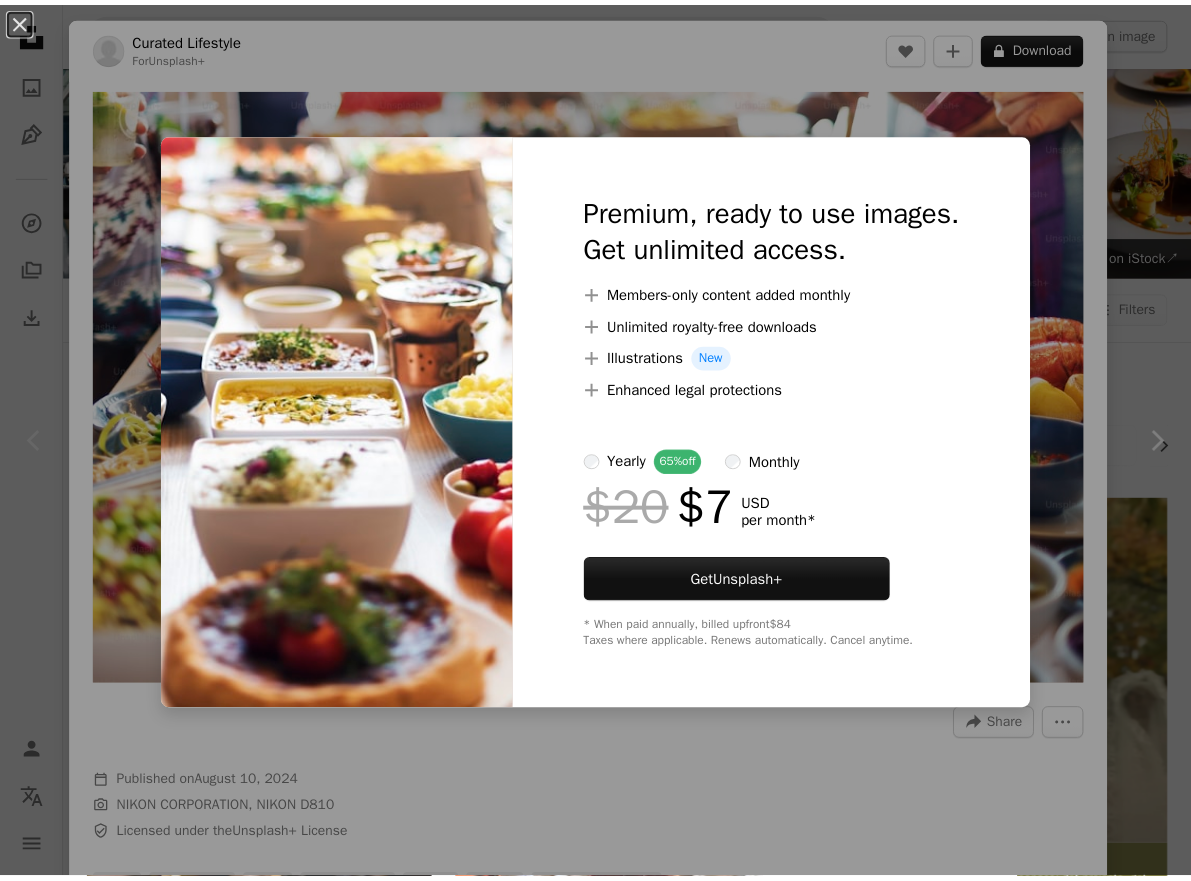 scroll, scrollTop: 100, scrollLeft: 0, axis: vertical 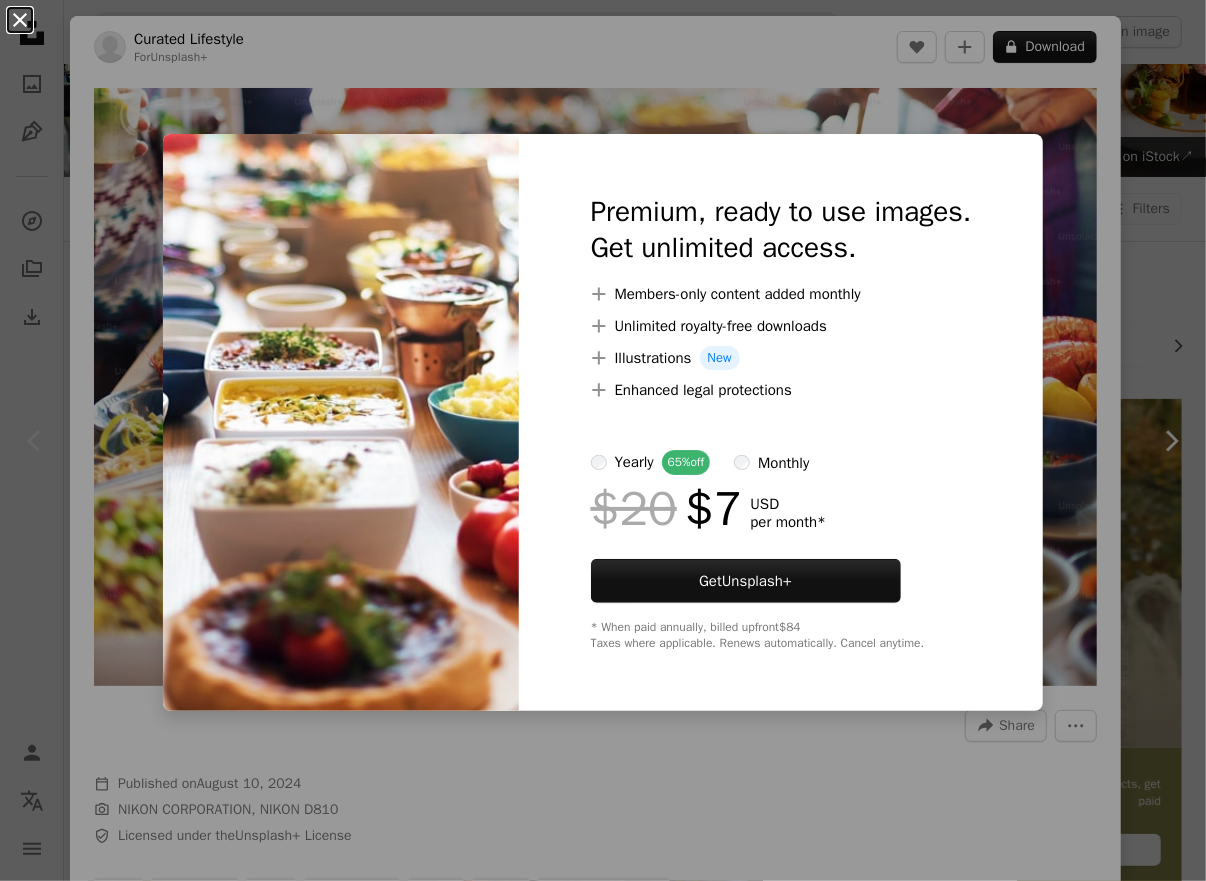 click on "An X shape" at bounding box center (20, 20) 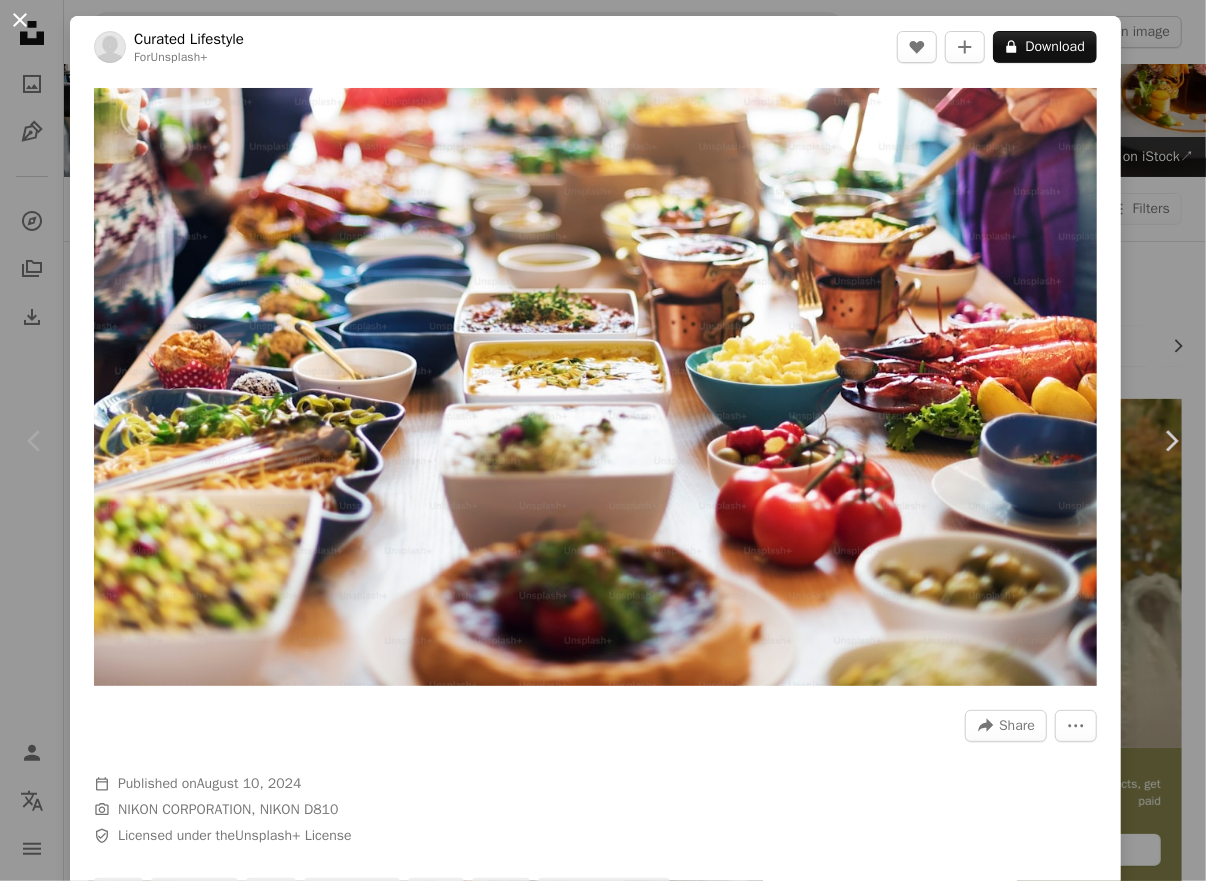 click on "An X shape" at bounding box center [20, 20] 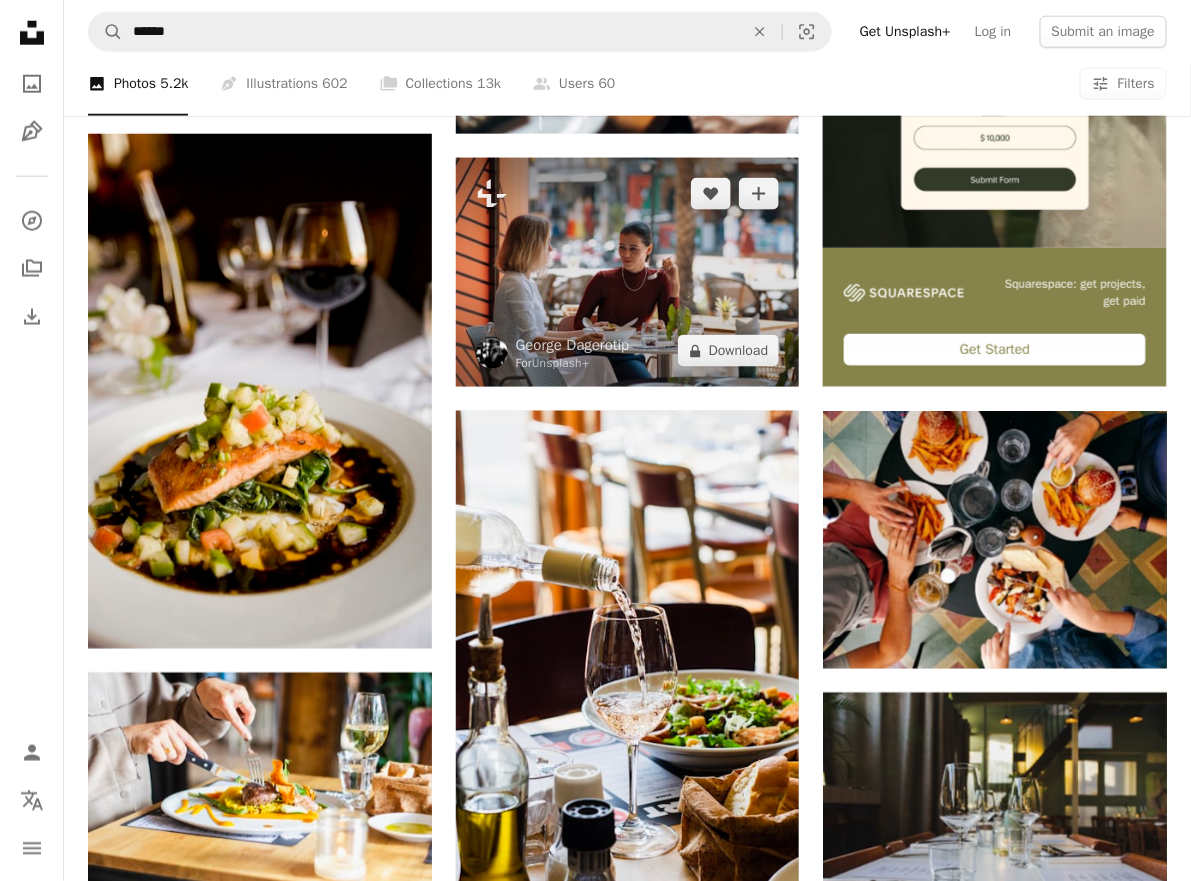 scroll, scrollTop: 100, scrollLeft: 0, axis: vertical 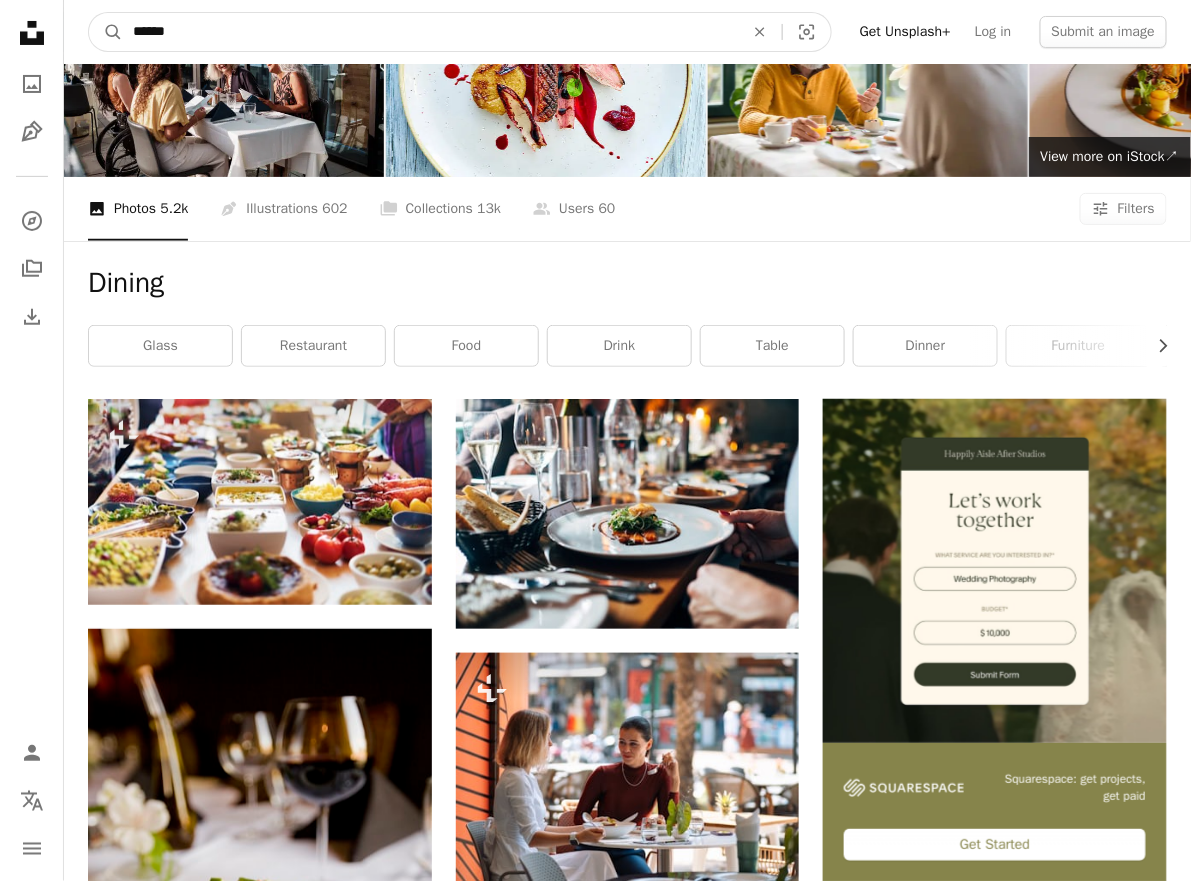 click on "******" at bounding box center [430, 32] 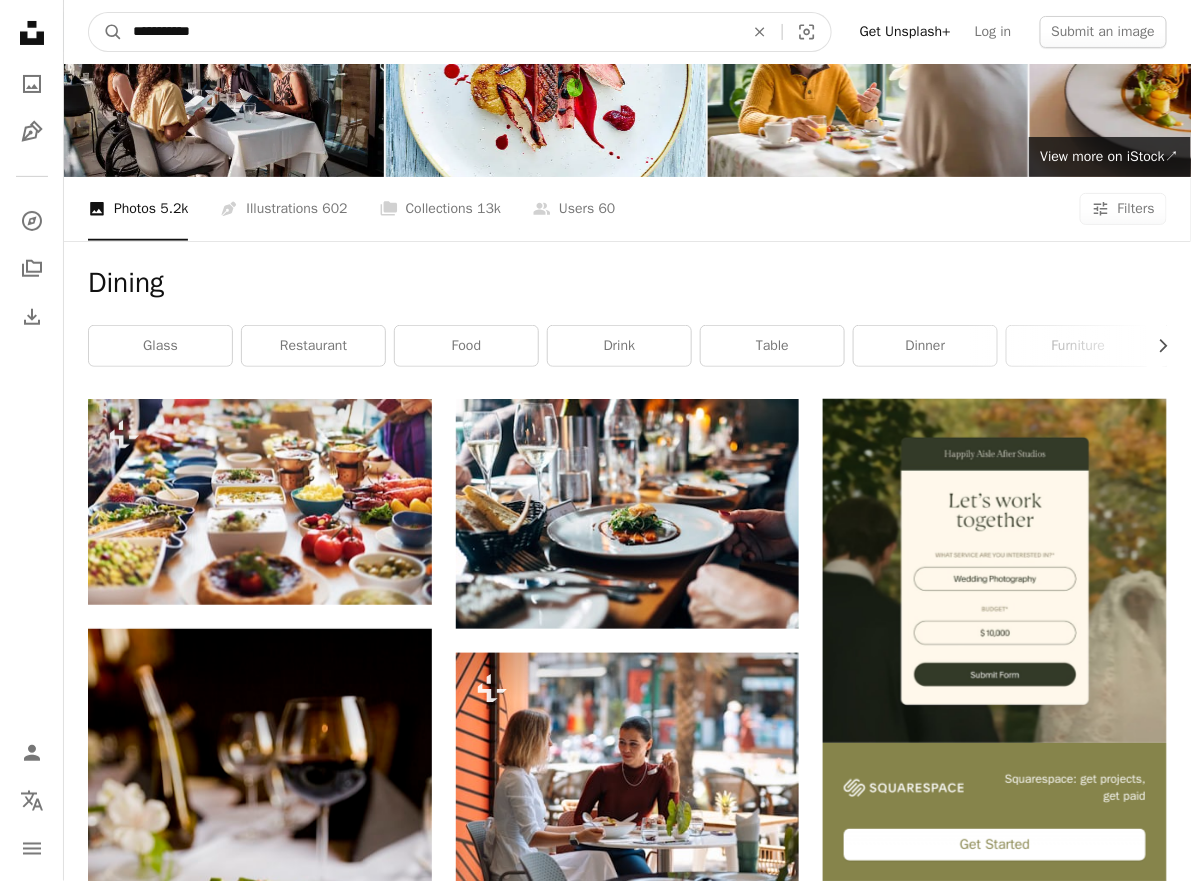 type on "**********" 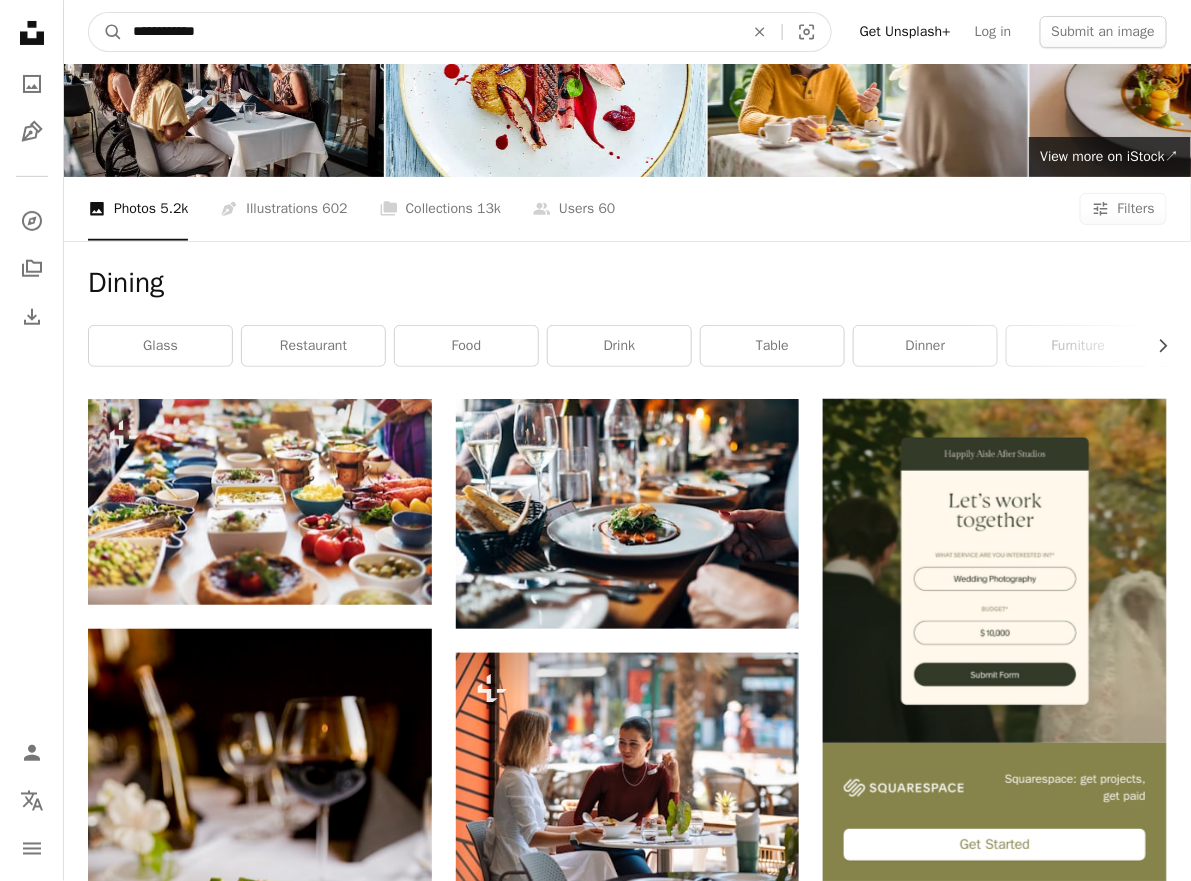 click on "A magnifying glass" at bounding box center [106, 32] 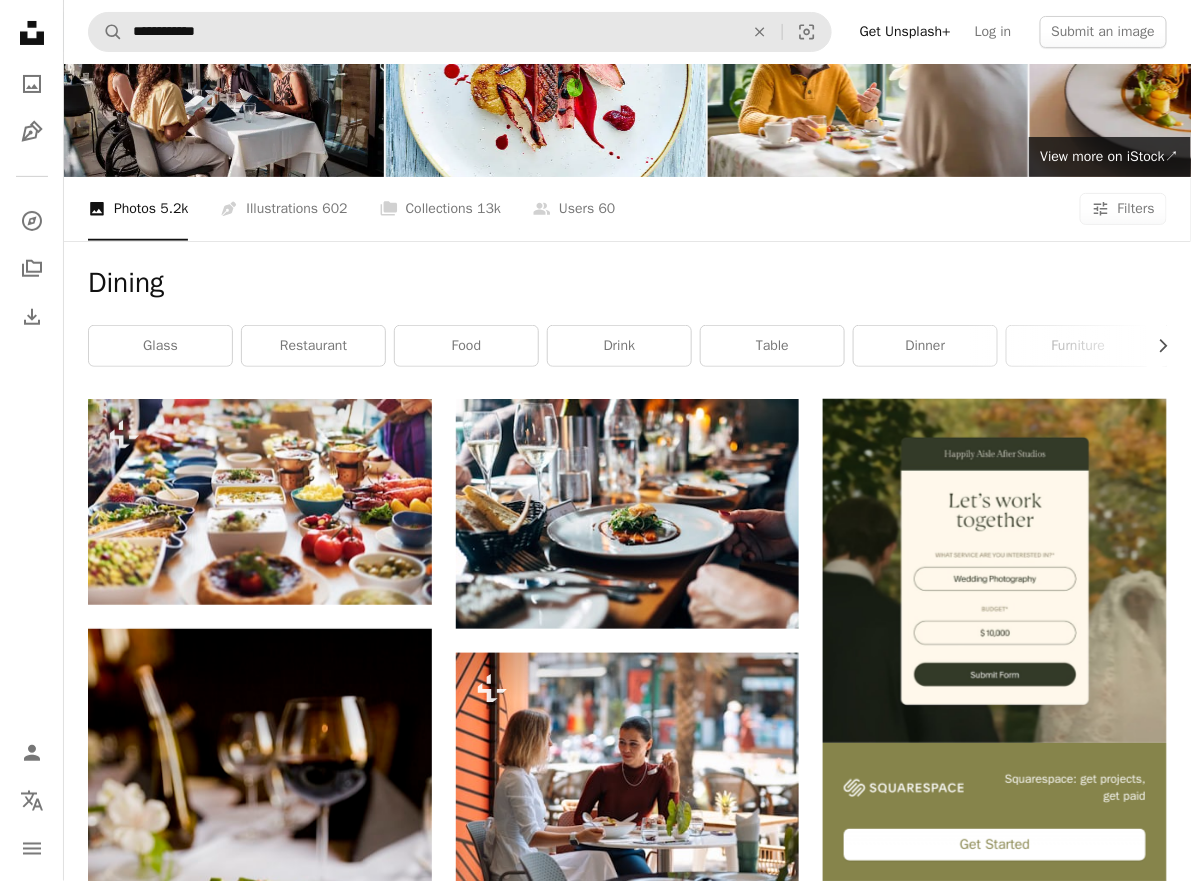 scroll, scrollTop: 0, scrollLeft: 0, axis: both 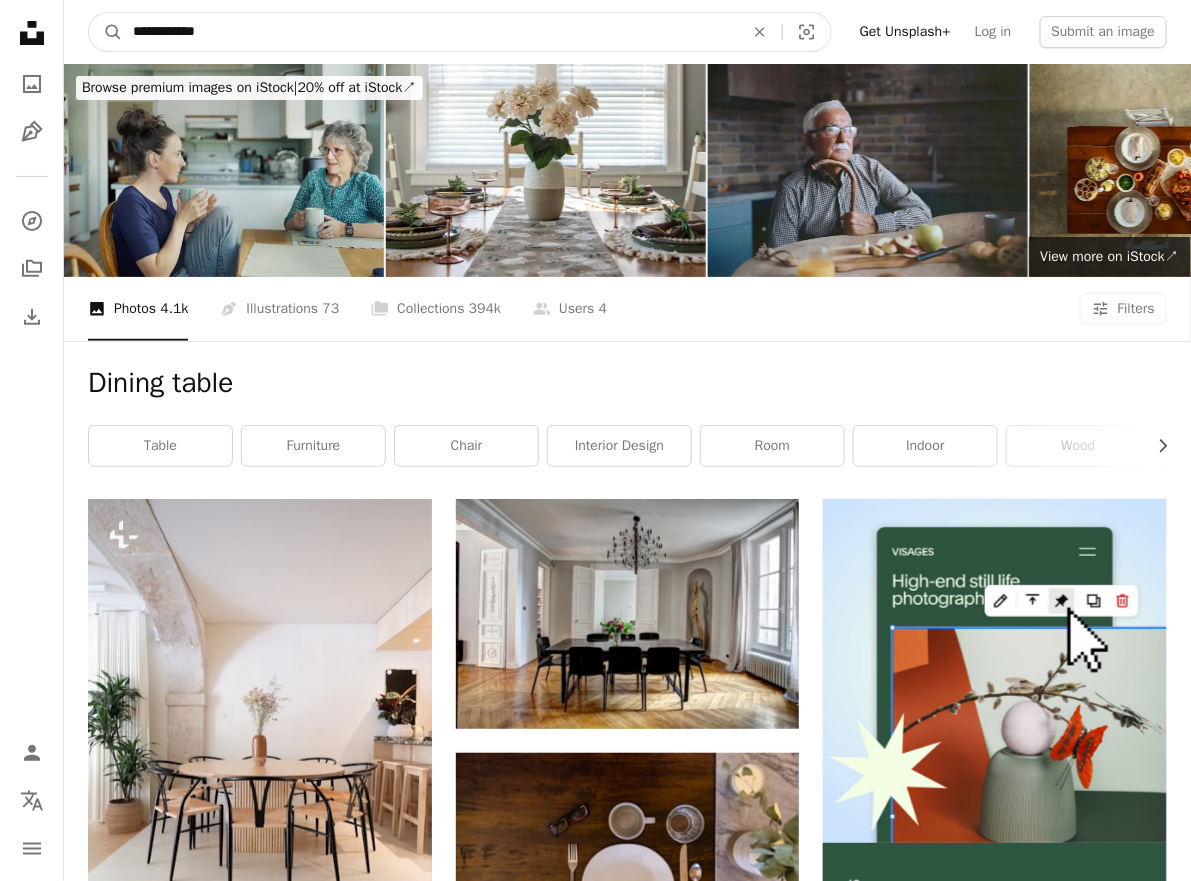 click on "**********" at bounding box center [430, 32] 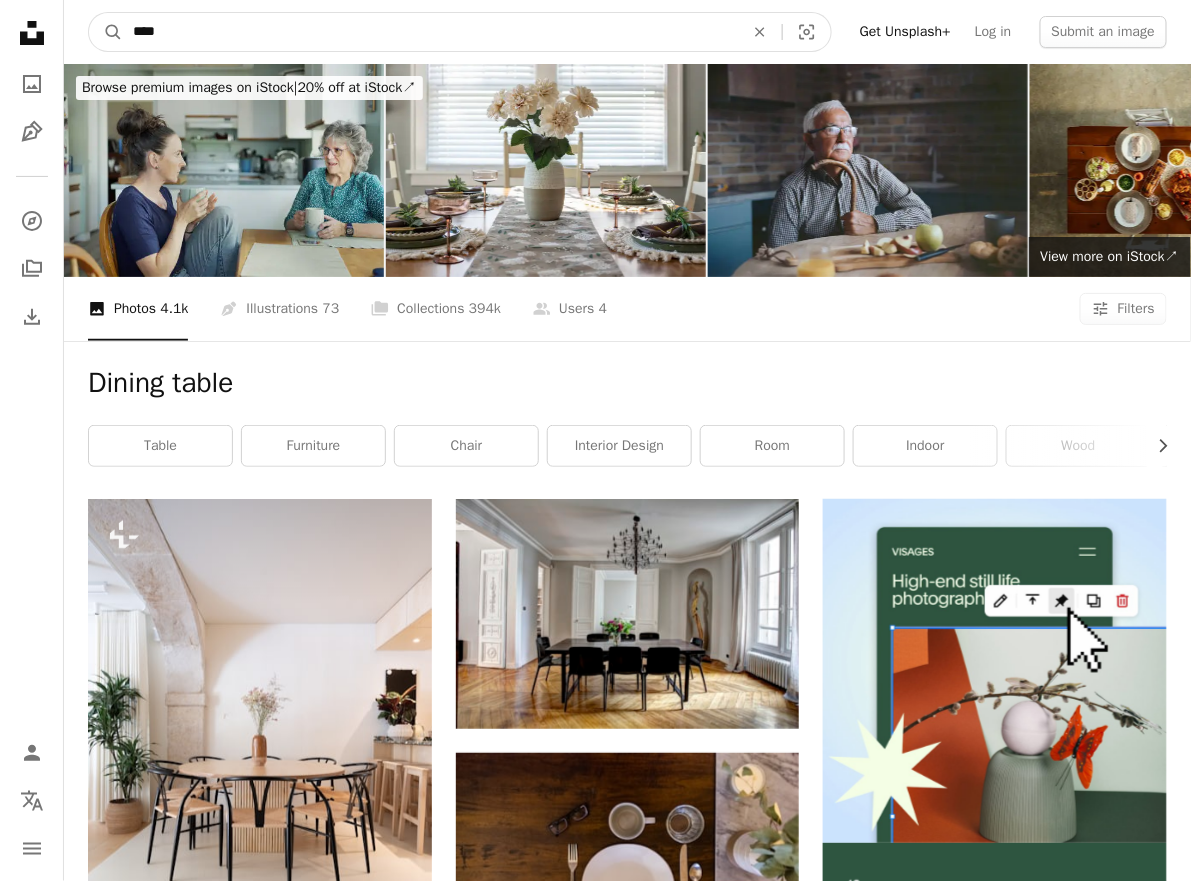 type on "****" 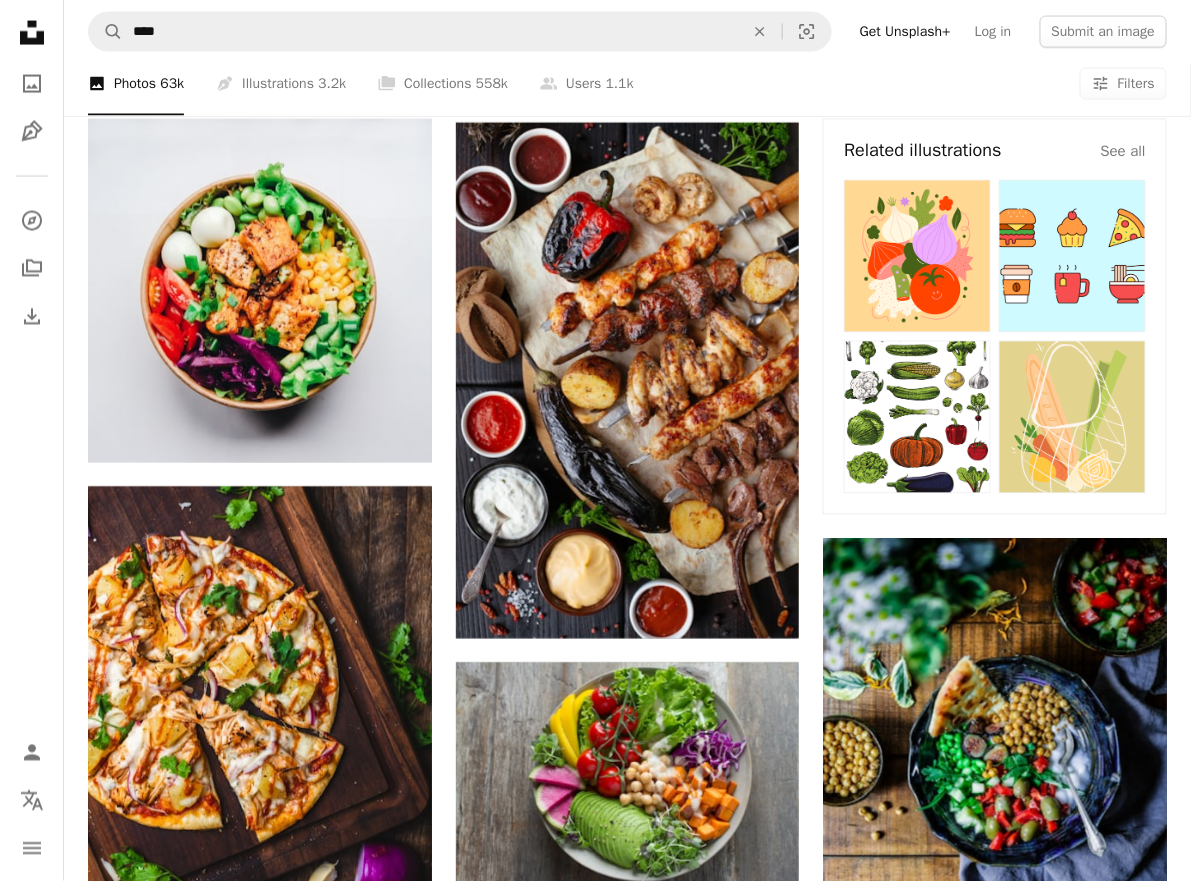 scroll, scrollTop: 500, scrollLeft: 0, axis: vertical 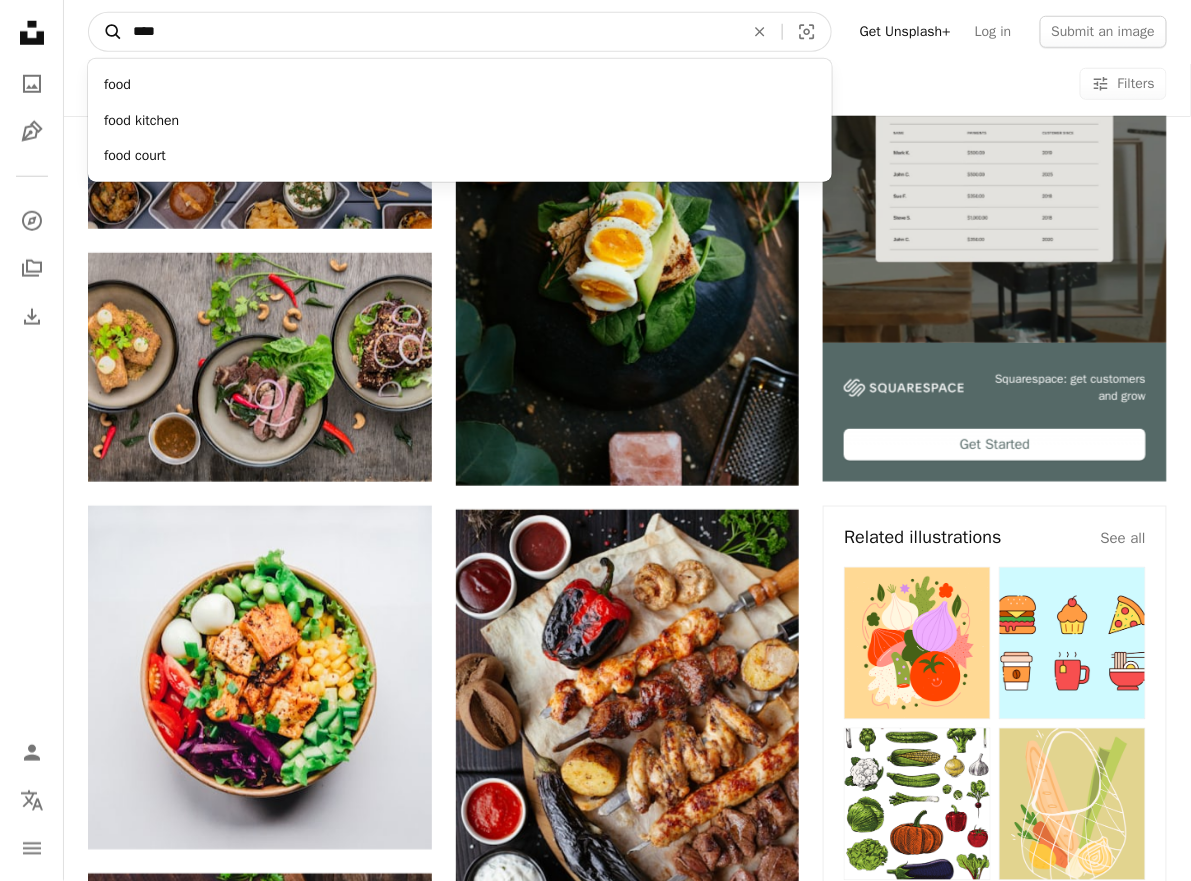 drag, startPoint x: 430, startPoint y: 40, endPoint x: 117, endPoint y: 21, distance: 313.57614 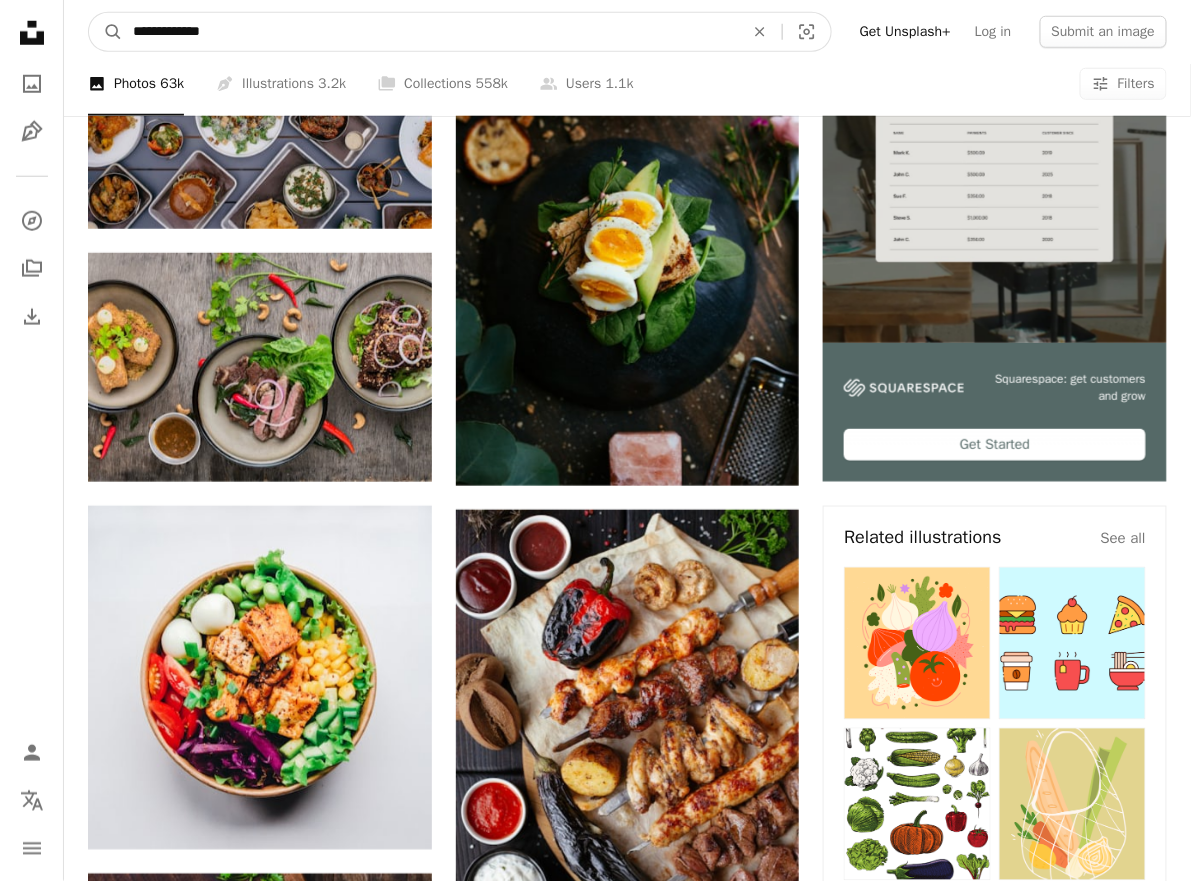 type on "**********" 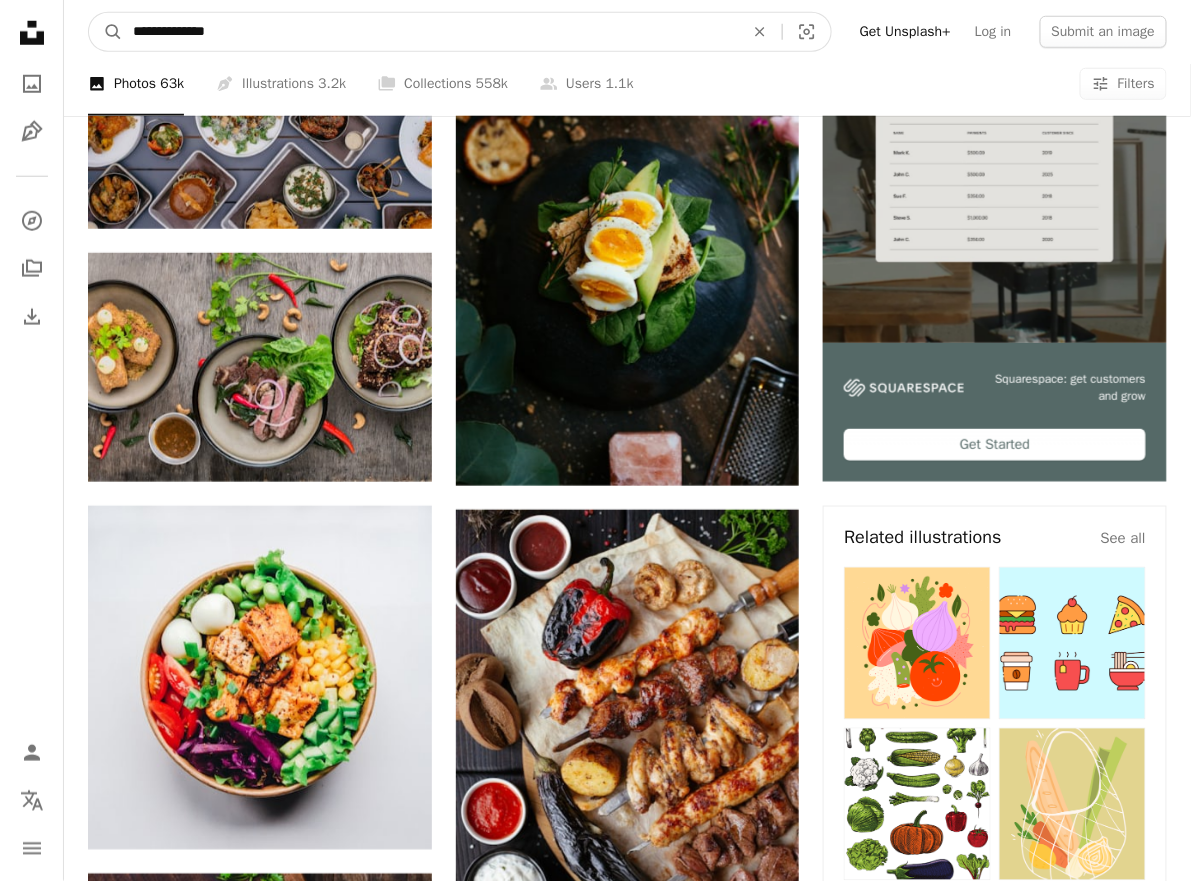 click on "A magnifying glass" at bounding box center [106, 32] 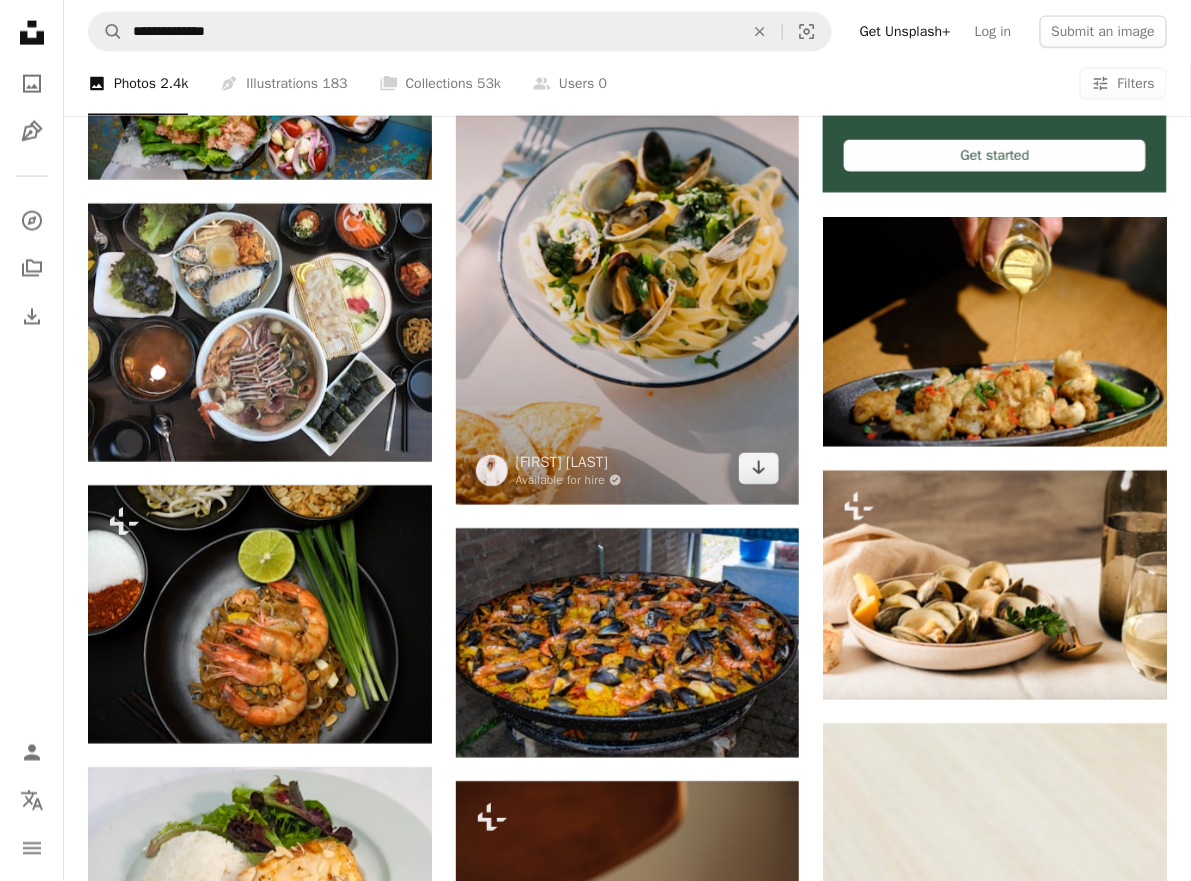 scroll, scrollTop: 400, scrollLeft: 0, axis: vertical 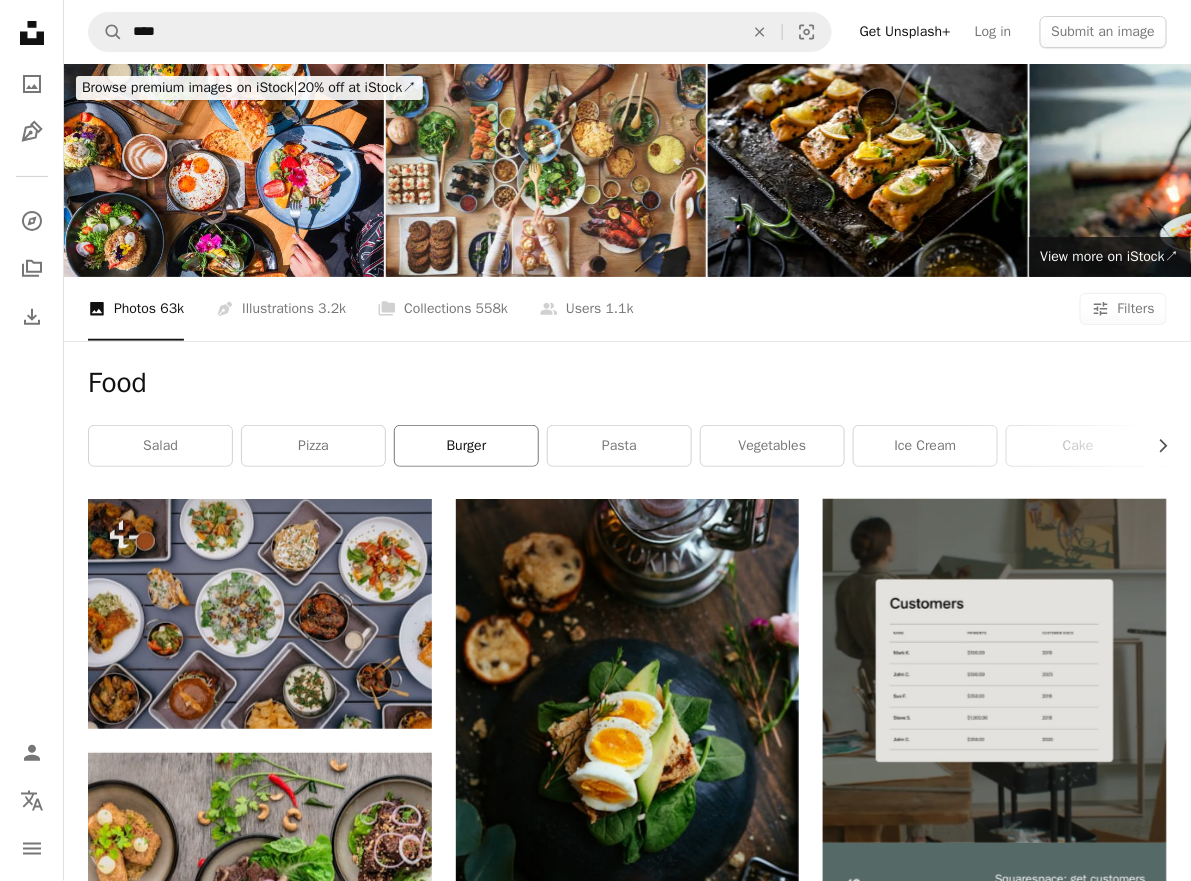 click on "burger" at bounding box center (466, 446) 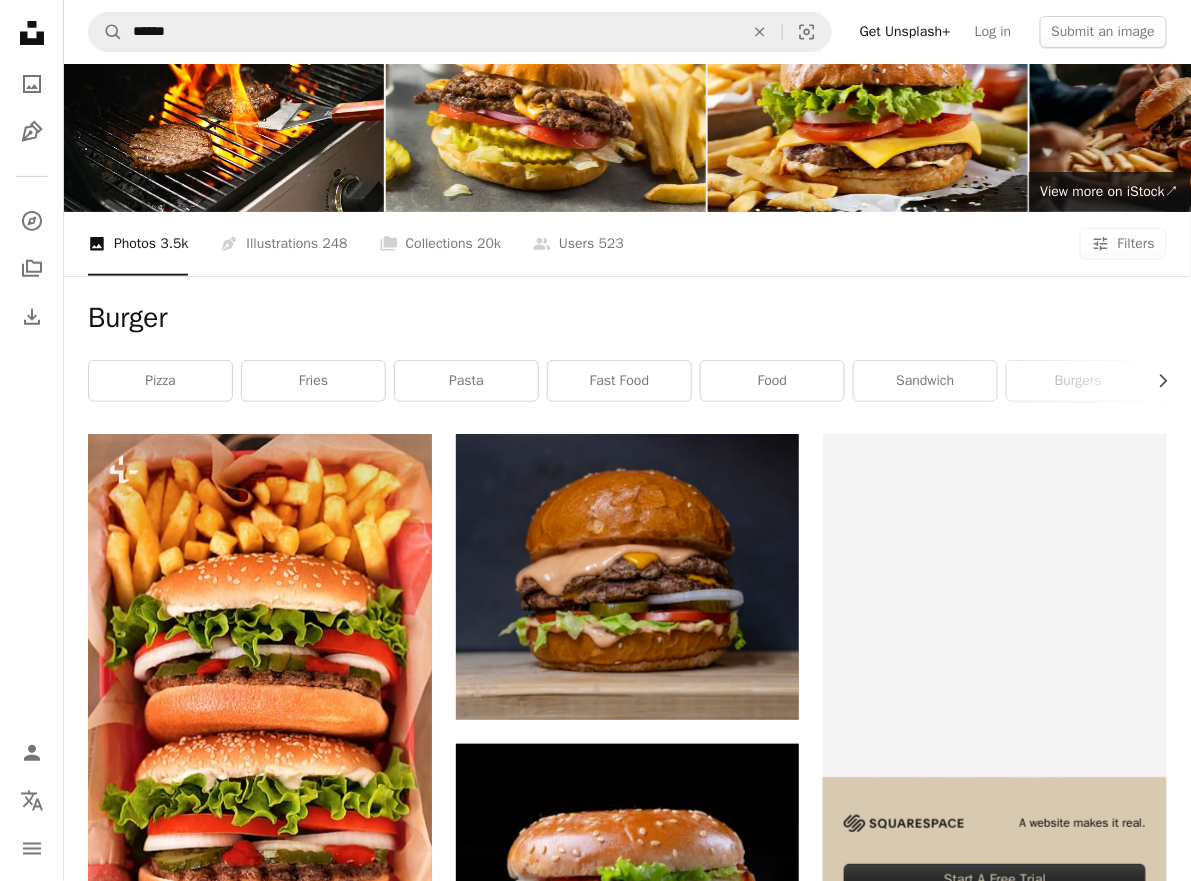 scroll, scrollTop: 0, scrollLeft: 0, axis: both 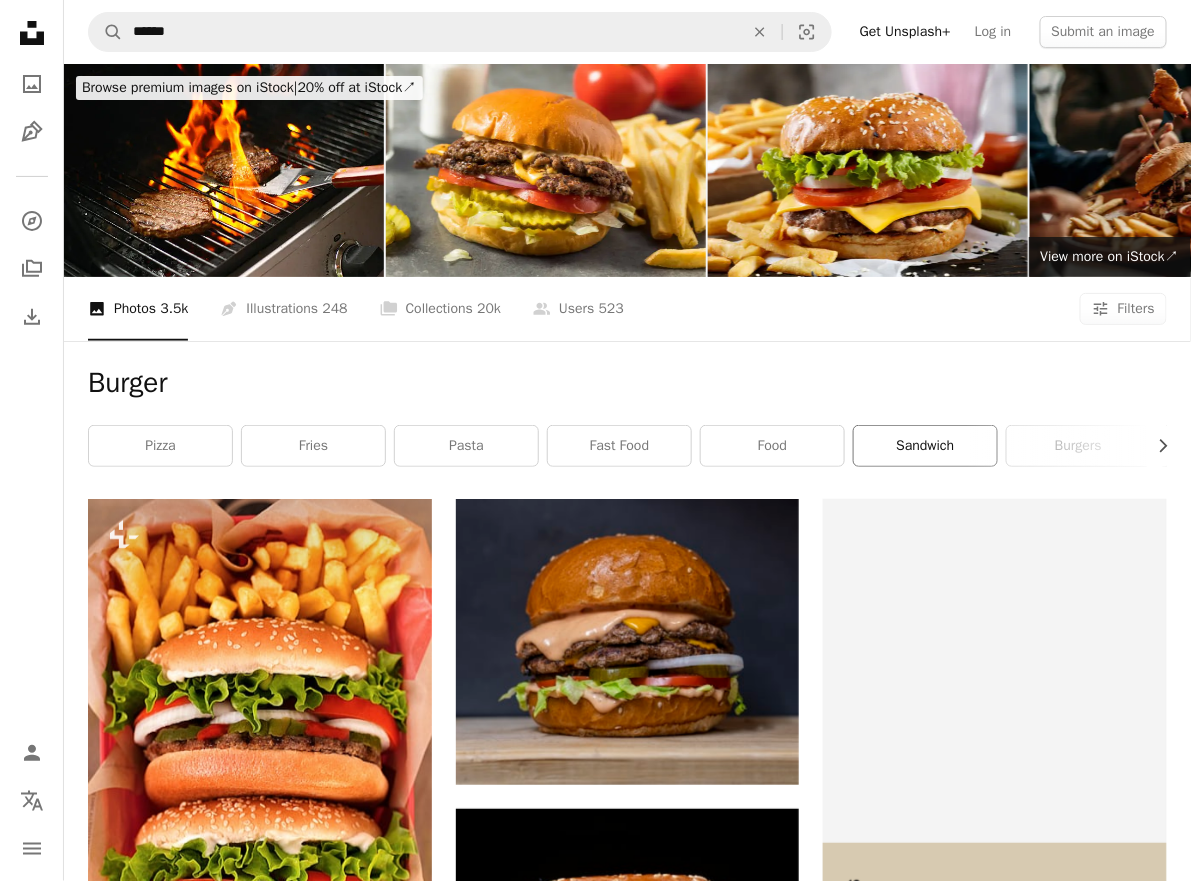 click on "sandwich" at bounding box center (925, 446) 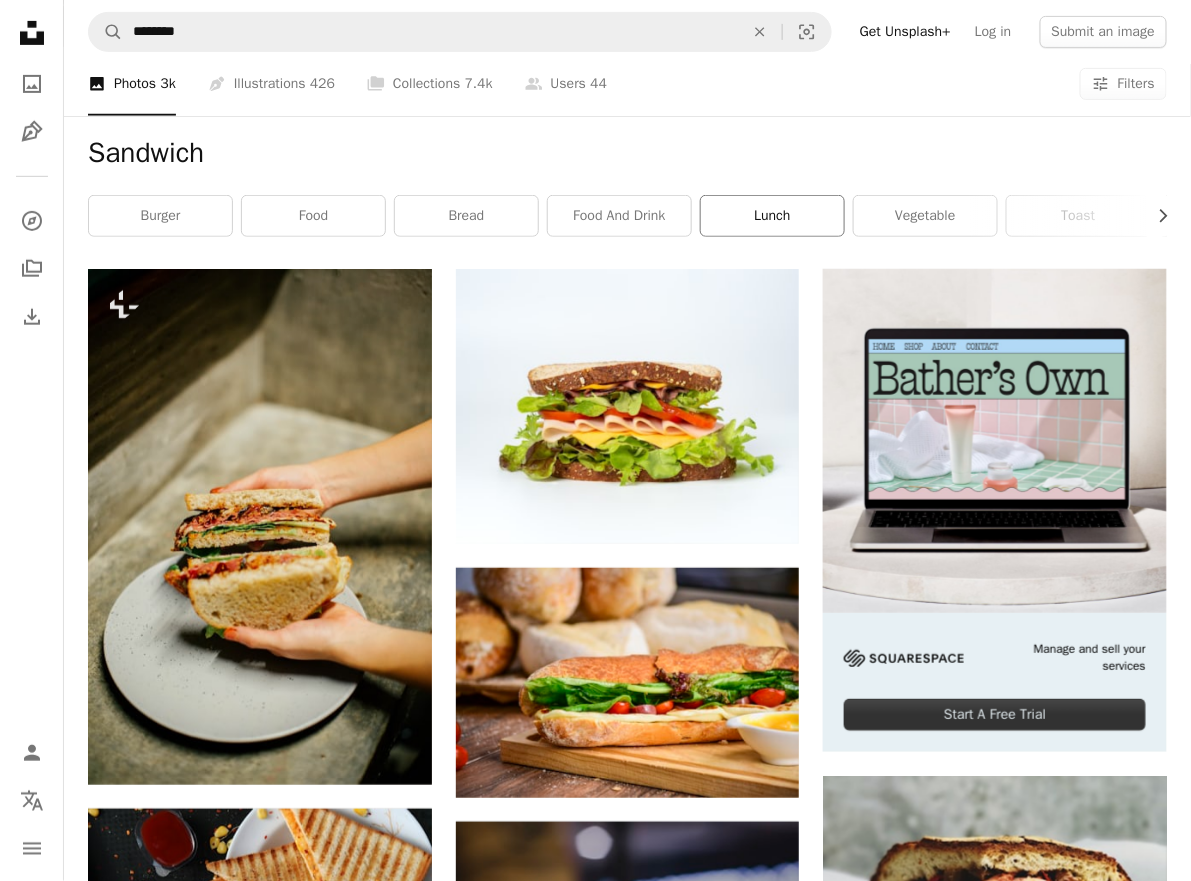 scroll, scrollTop: 0, scrollLeft: 0, axis: both 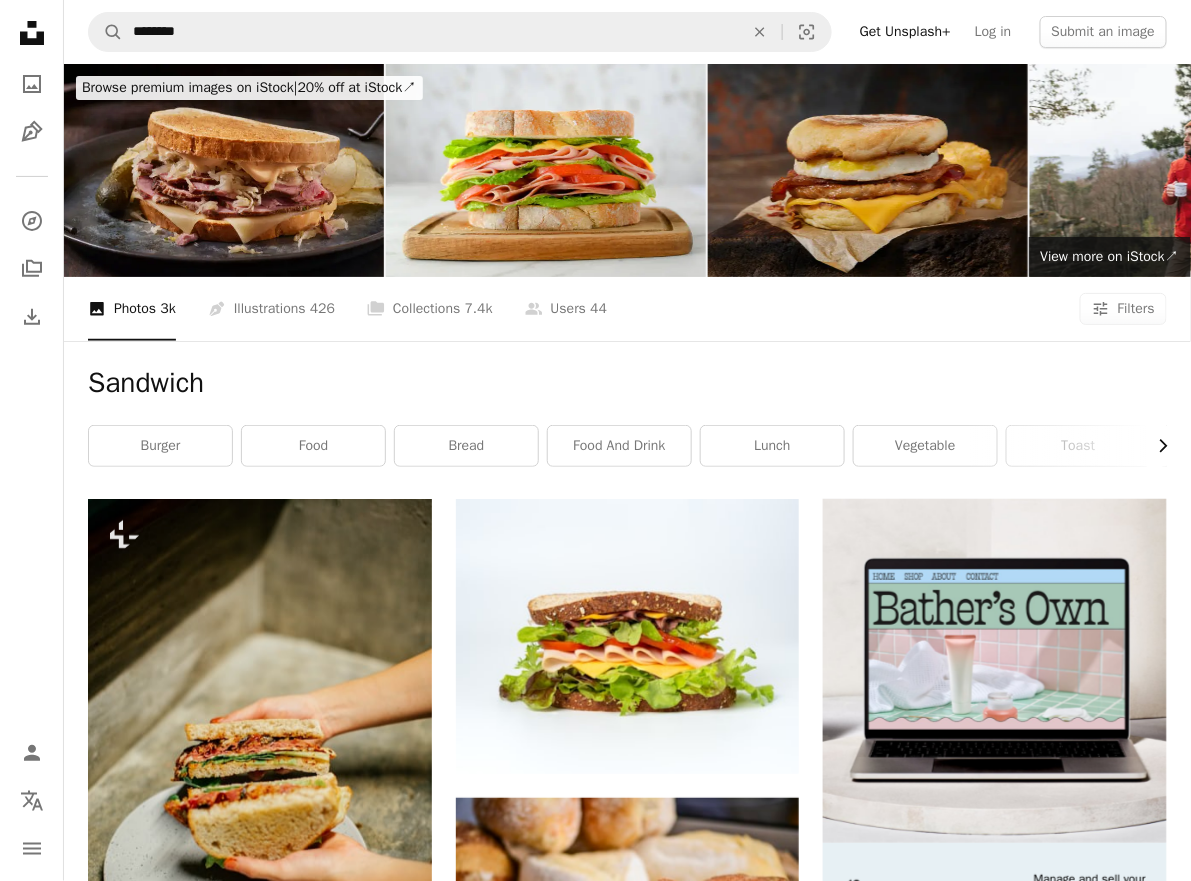 click on "Chevron right" 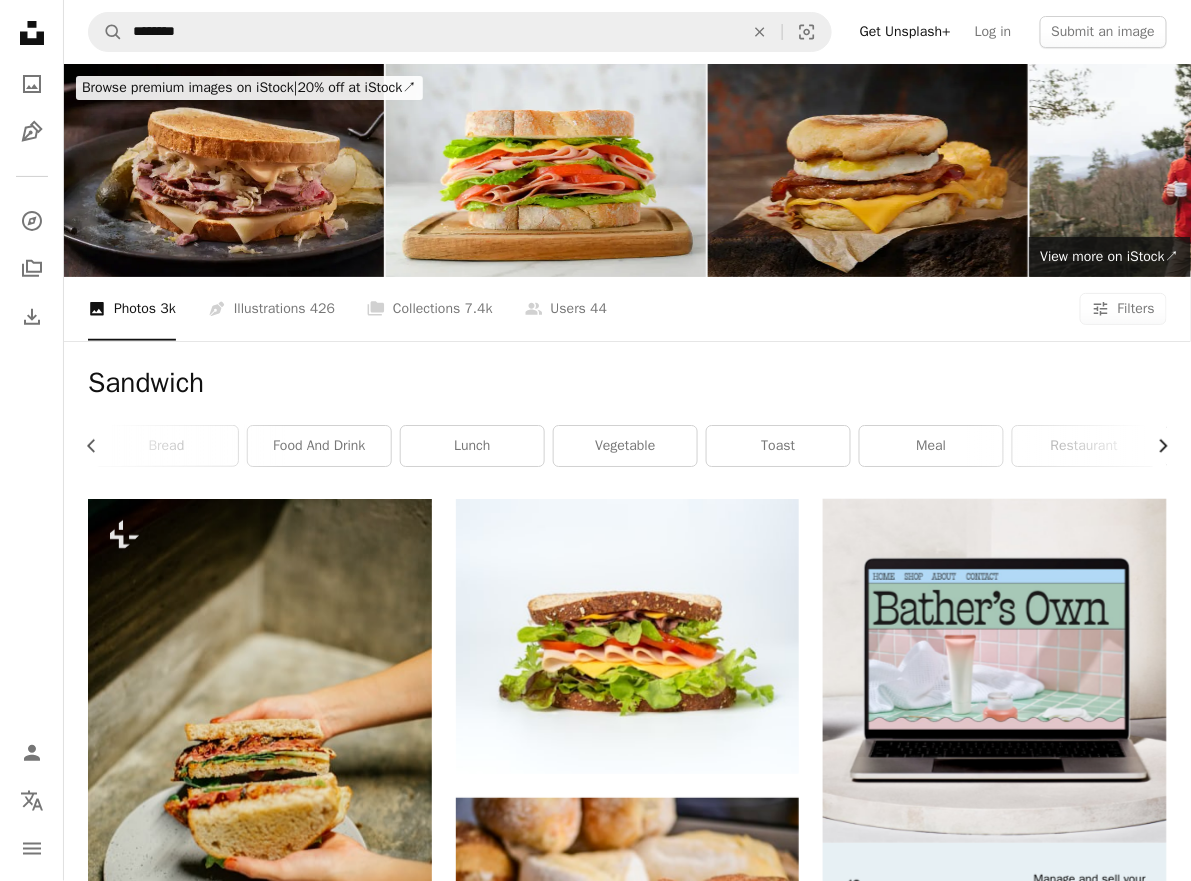 click on "Chevron right" 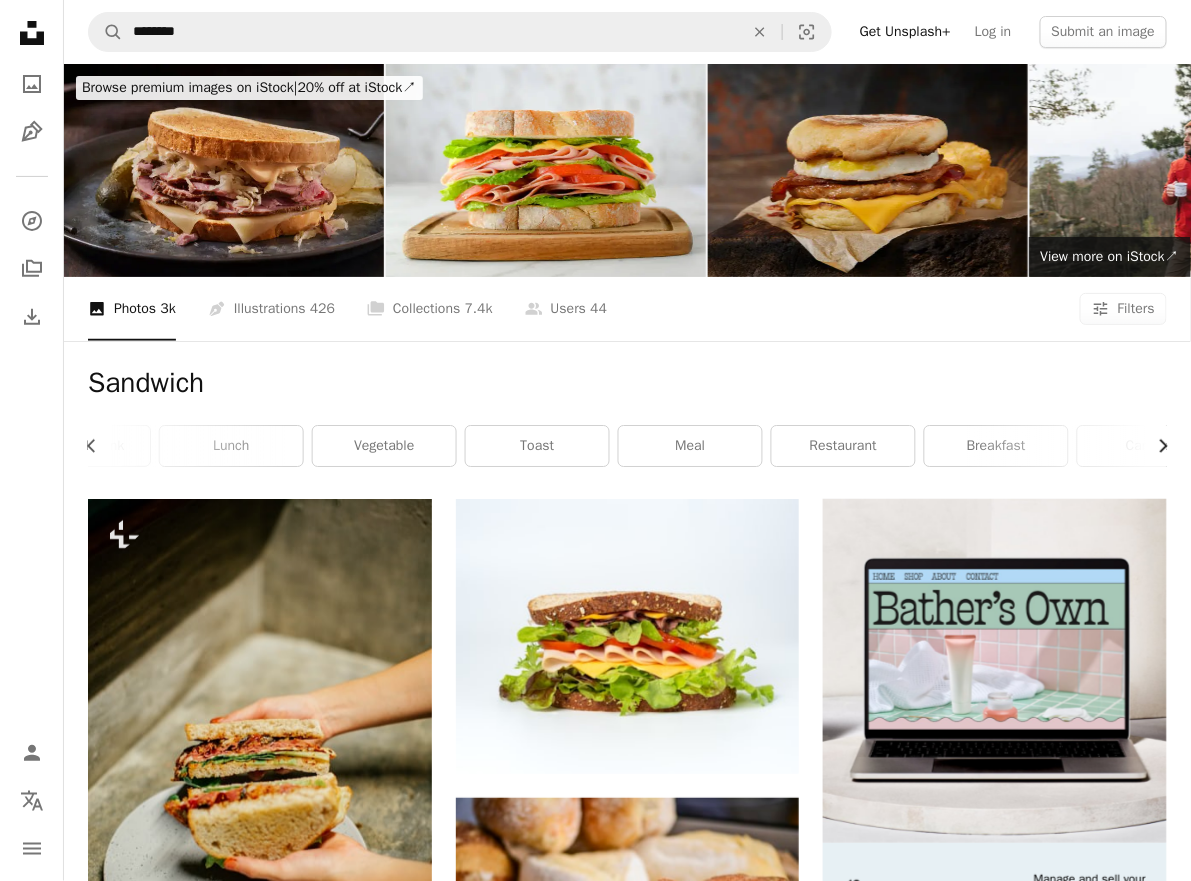 scroll, scrollTop: 0, scrollLeft: 595, axis: horizontal 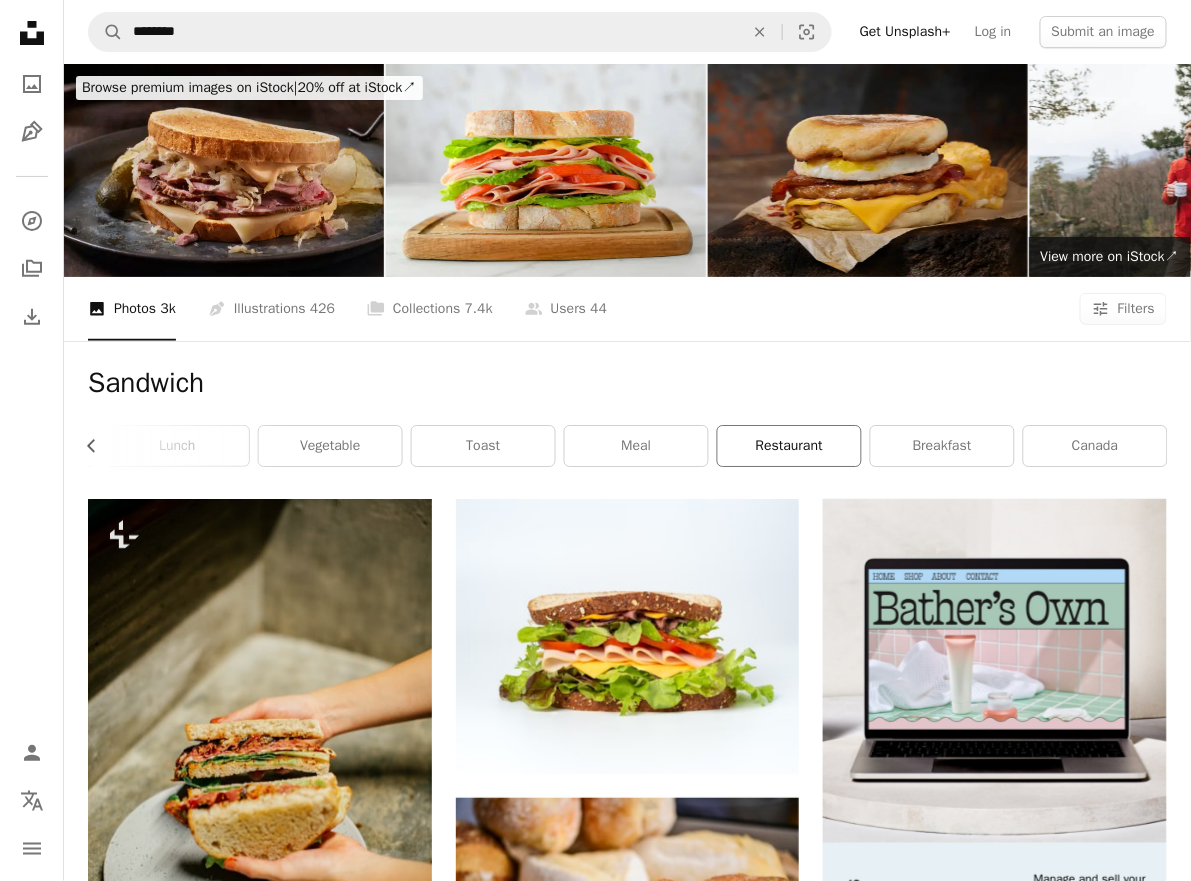 click on "restaurant" at bounding box center (789, 446) 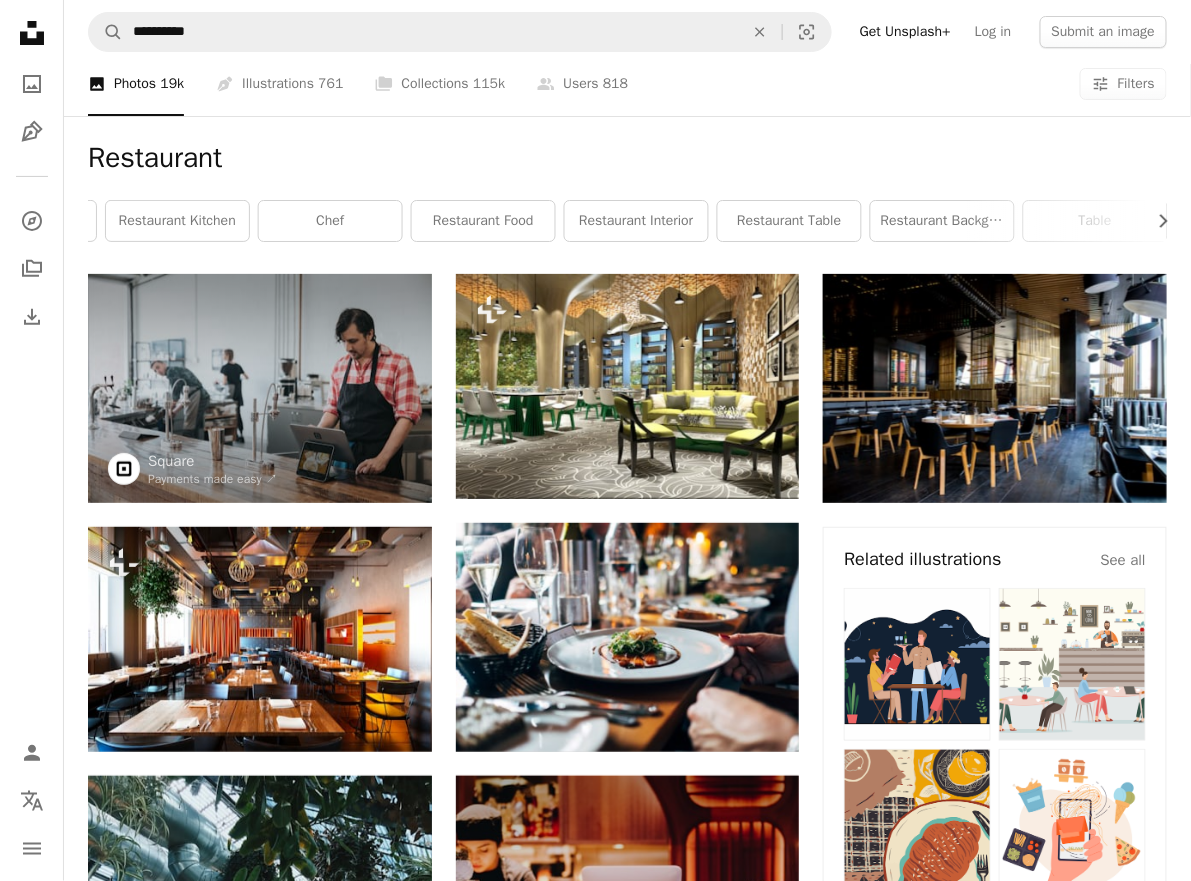 scroll, scrollTop: 0, scrollLeft: 0, axis: both 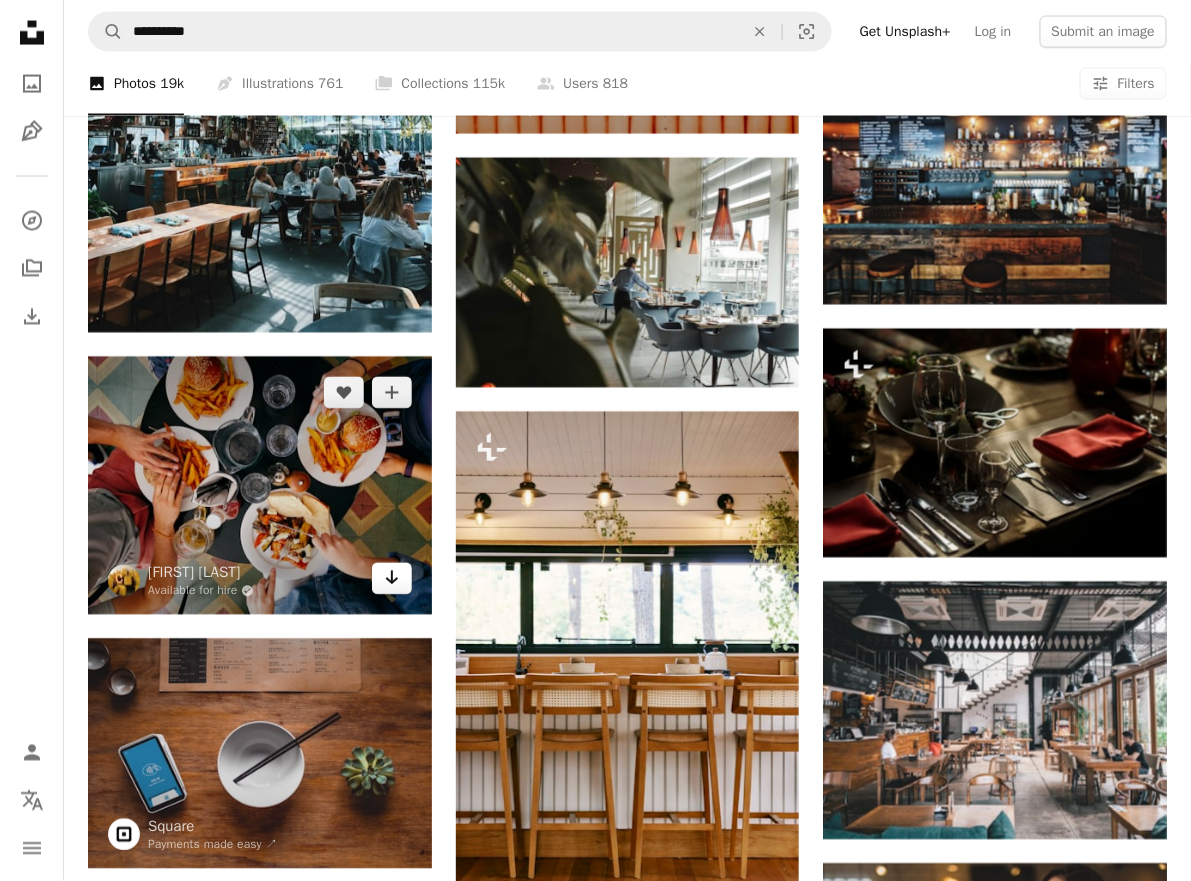 click on "Arrow pointing down" 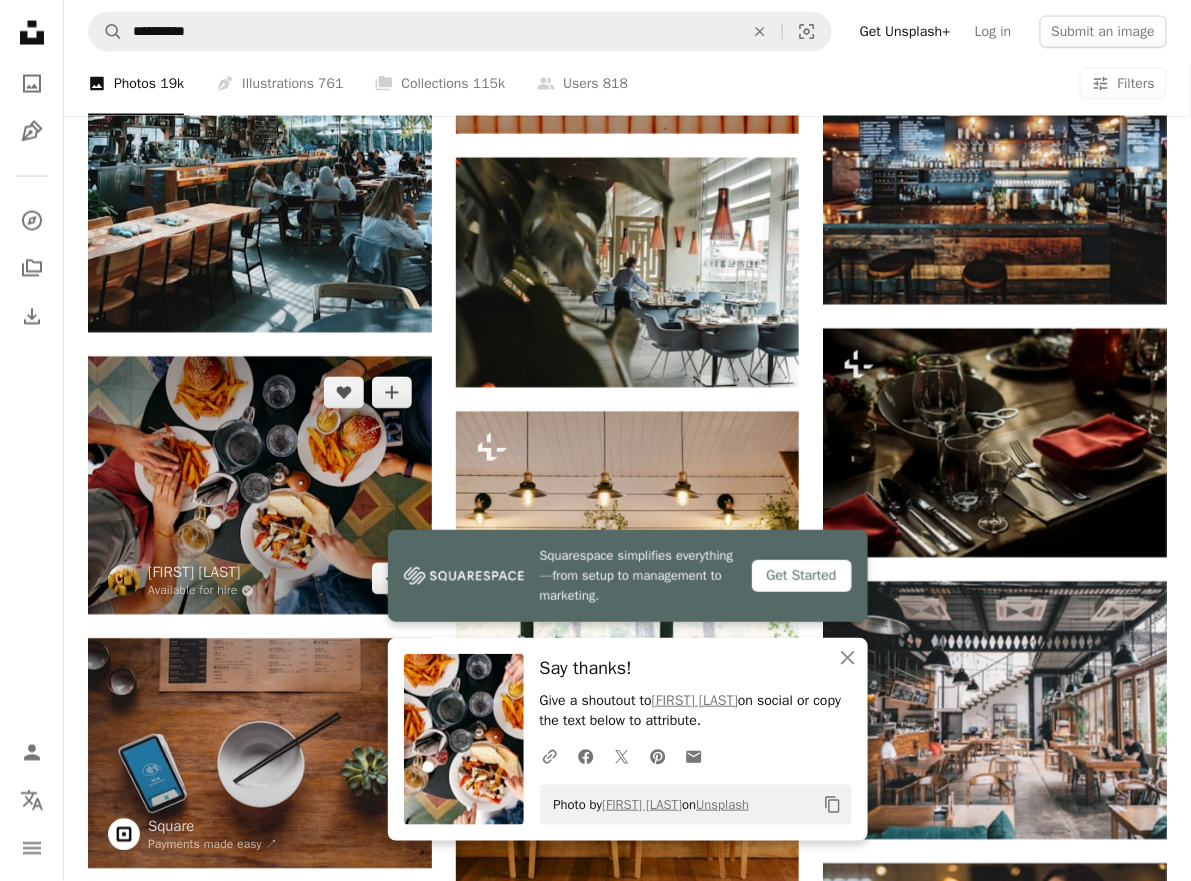click at bounding box center [260, 486] 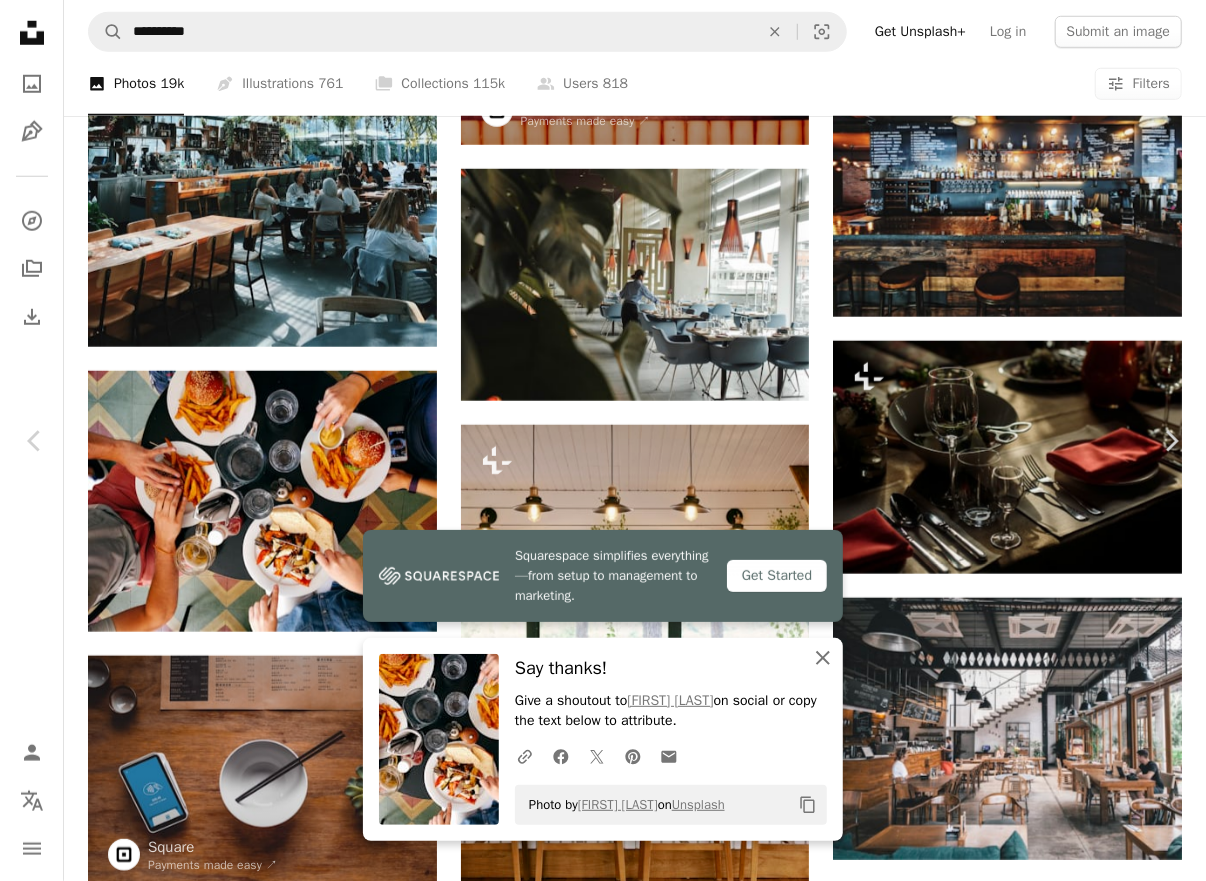 click 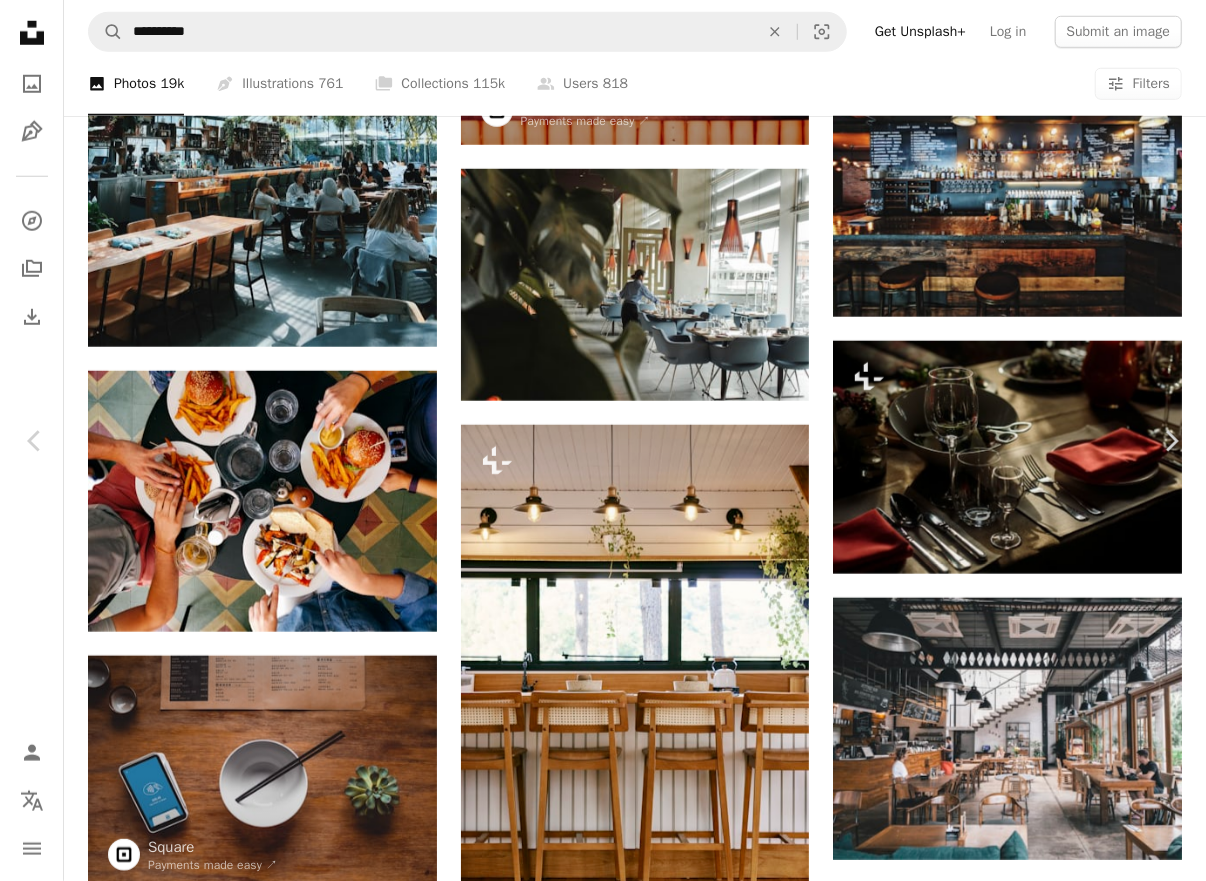 click on "More Actions" 